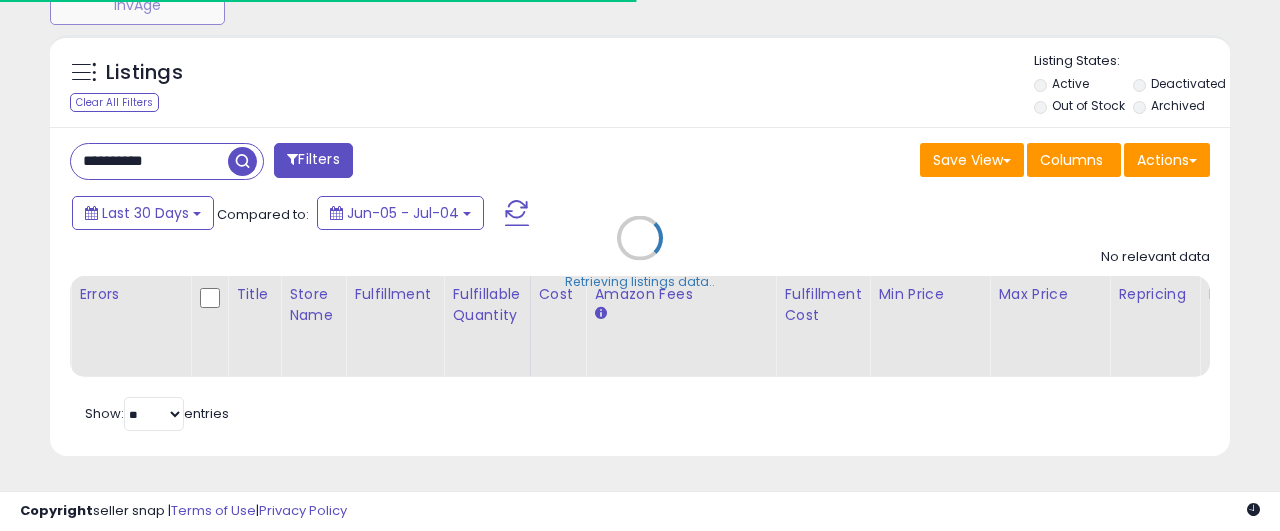 scroll, scrollTop: 746, scrollLeft: 0, axis: vertical 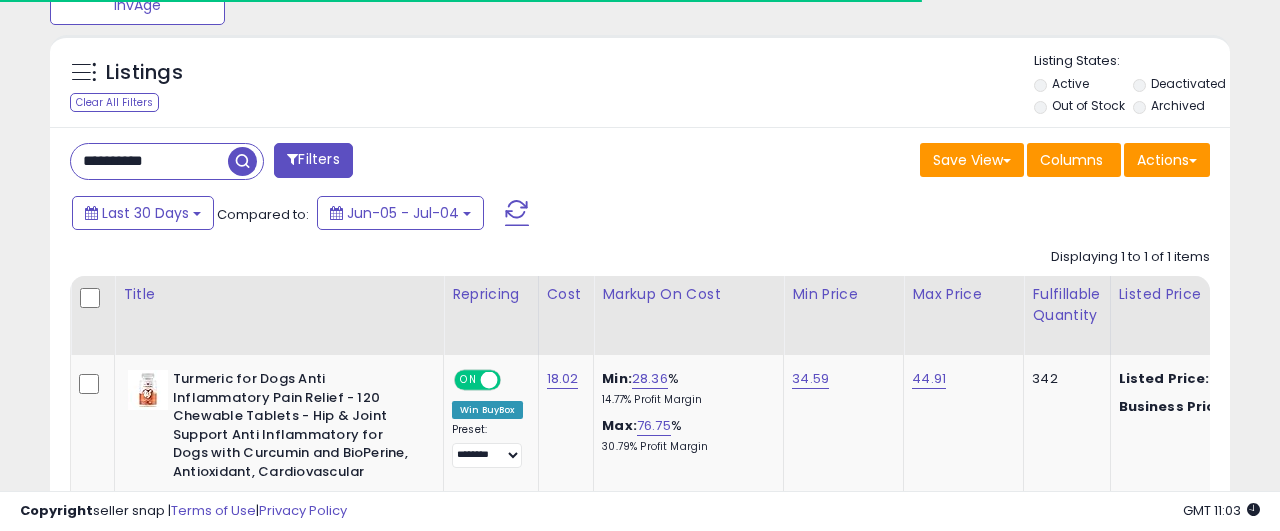 click on "**********" at bounding box center (149, 161) 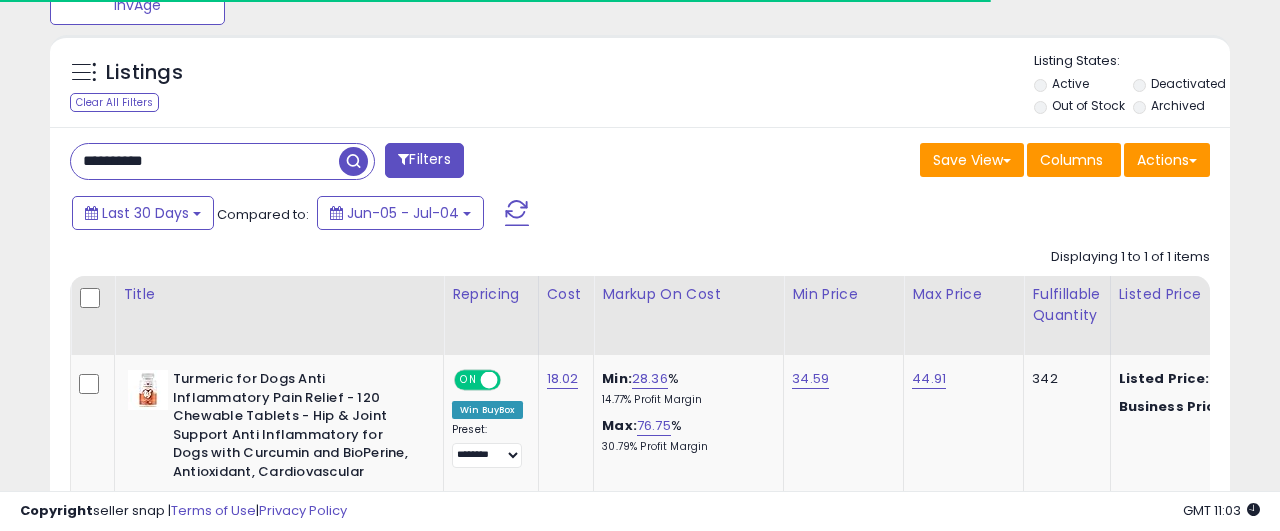 click on "**********" at bounding box center [205, 161] 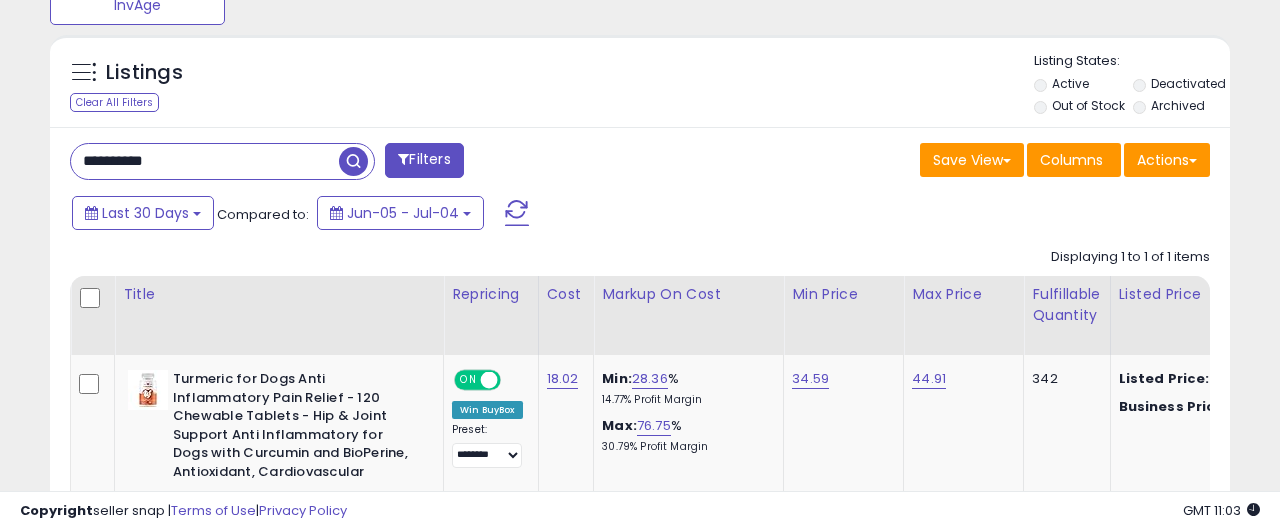 scroll, scrollTop: 999590, scrollLeft: 999317, axis: both 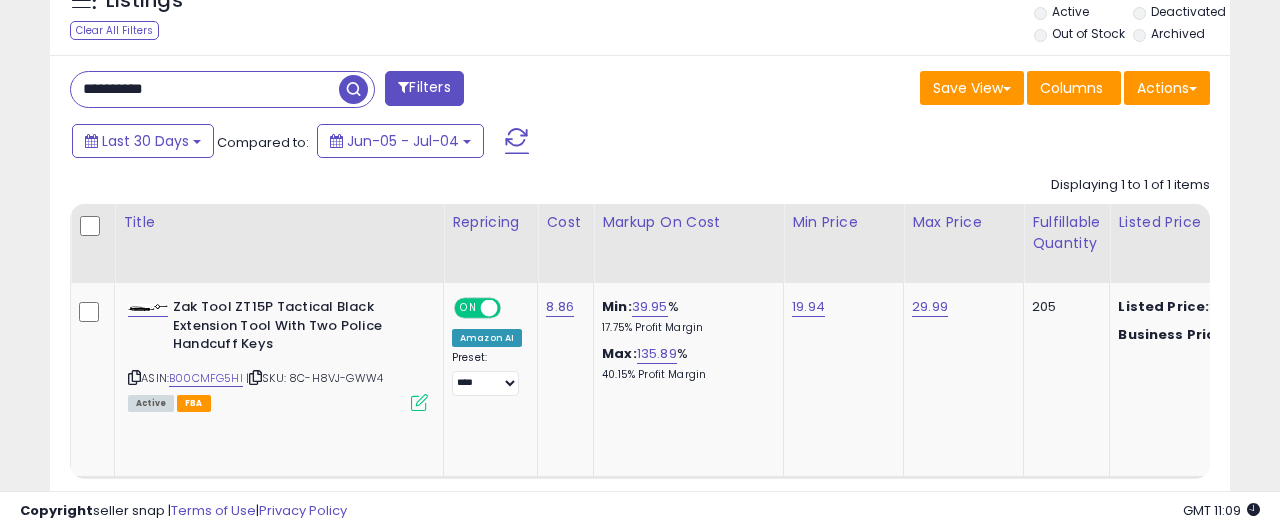 click on "**********" at bounding box center [205, 89] 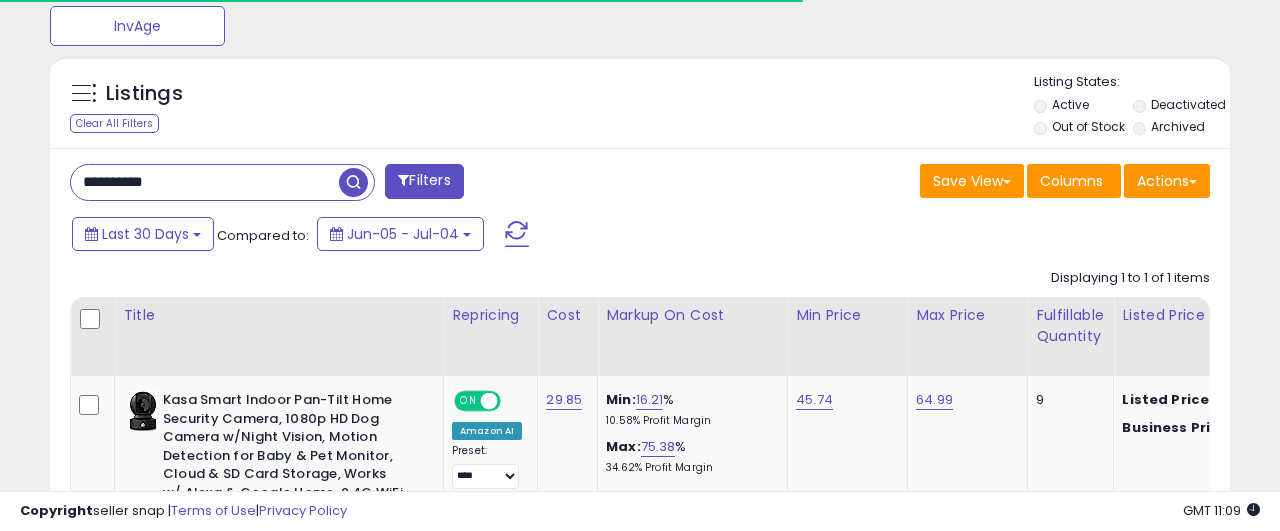 scroll, scrollTop: 827, scrollLeft: 0, axis: vertical 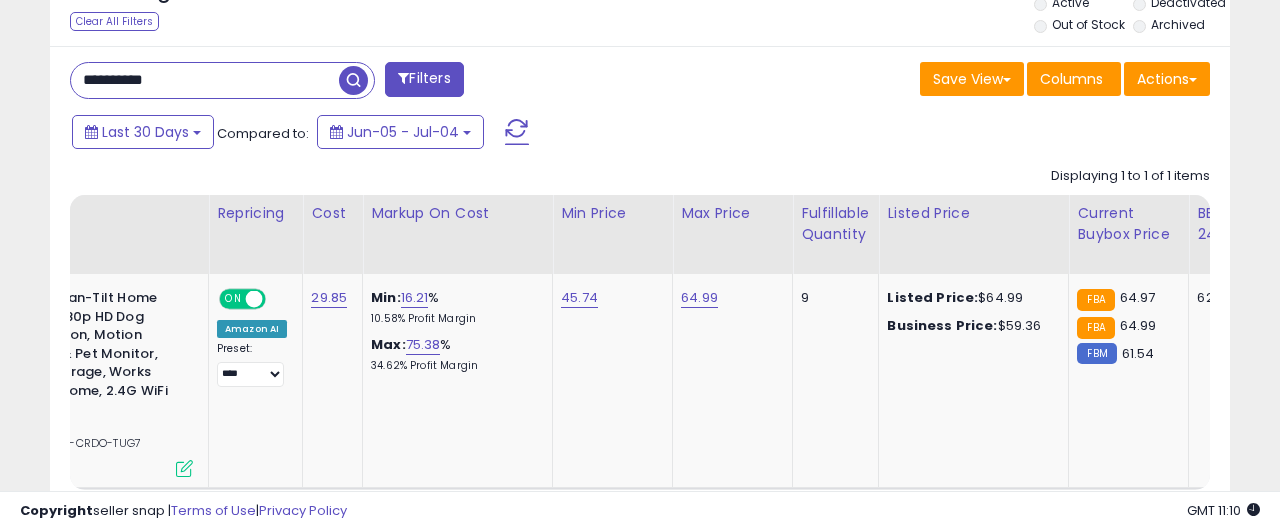 click on "**********" at bounding box center [205, 80] 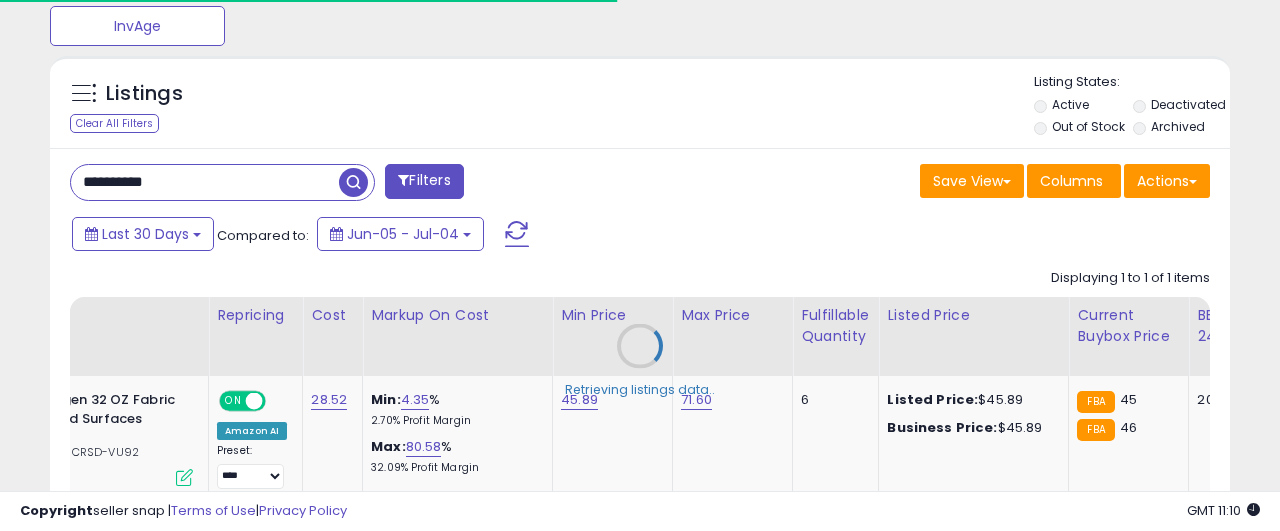 type 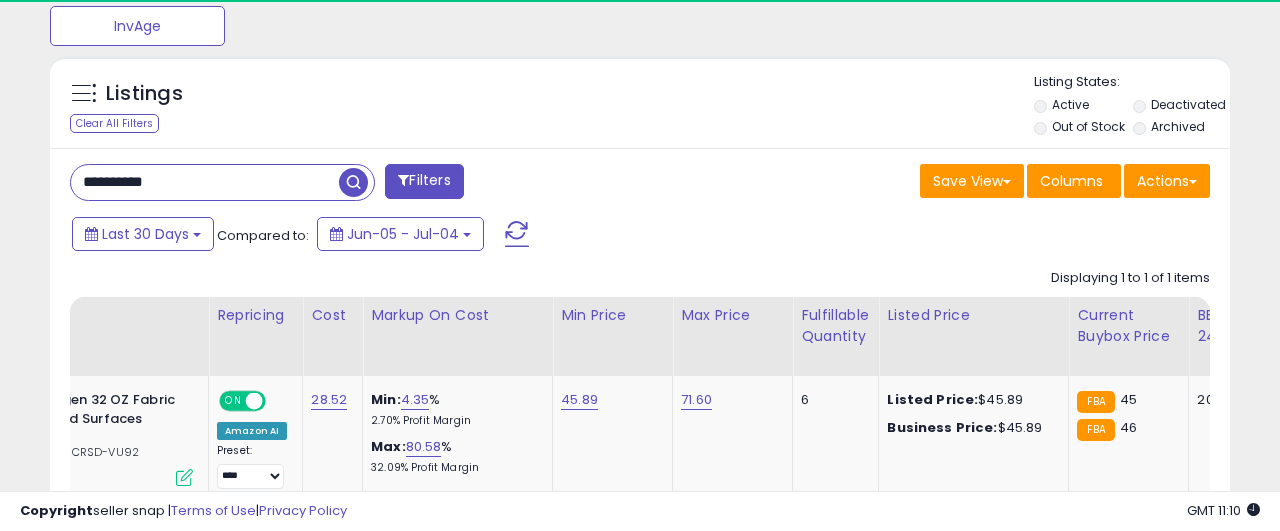 scroll, scrollTop: 999590, scrollLeft: 999317, axis: both 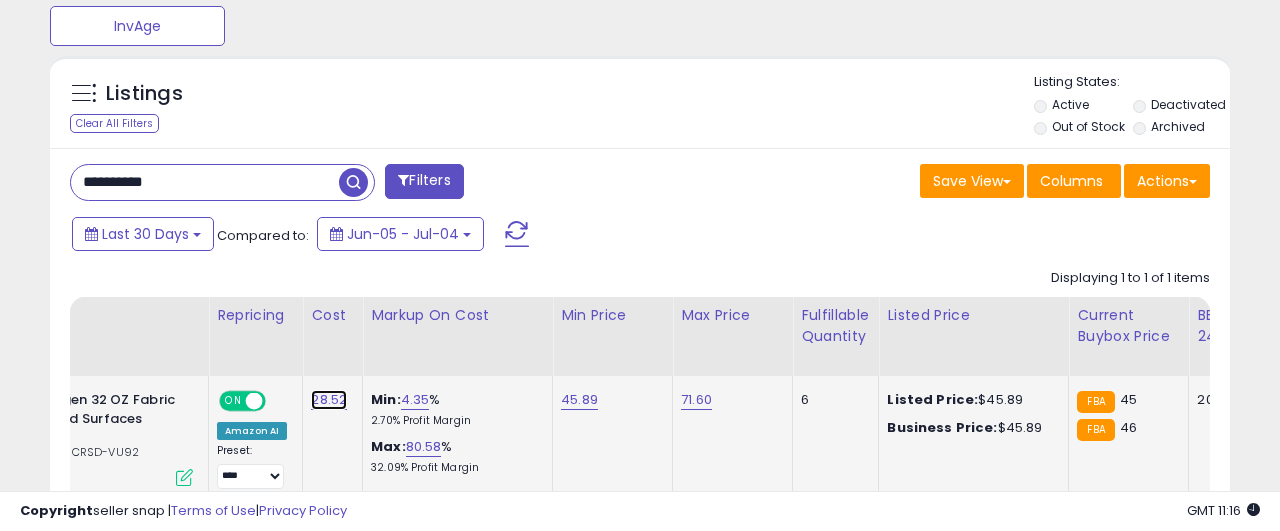click on "28.52" at bounding box center (329, 400) 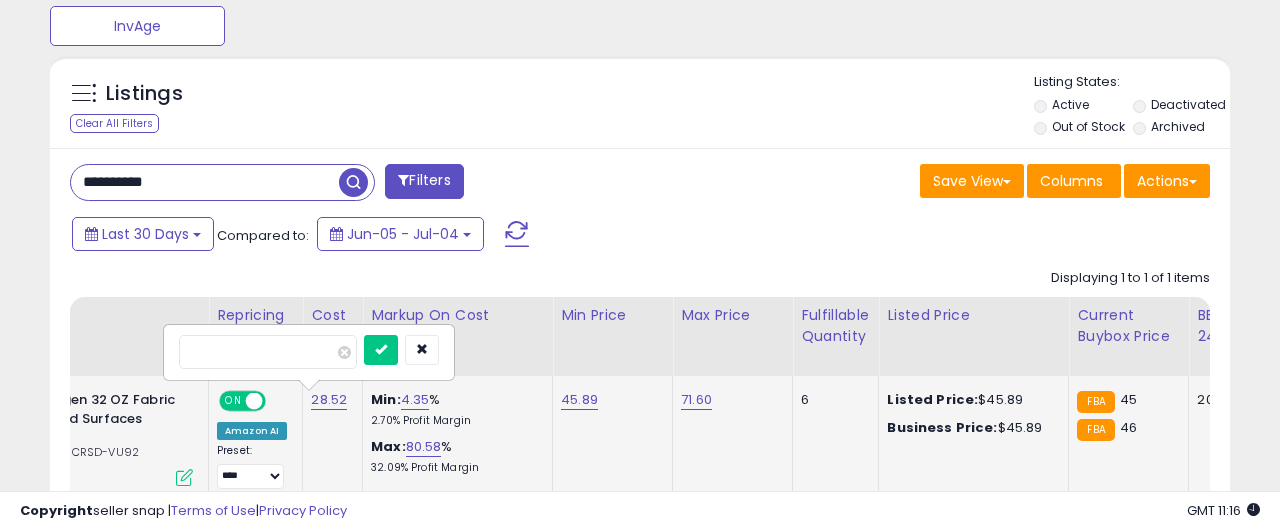 type on "*****" 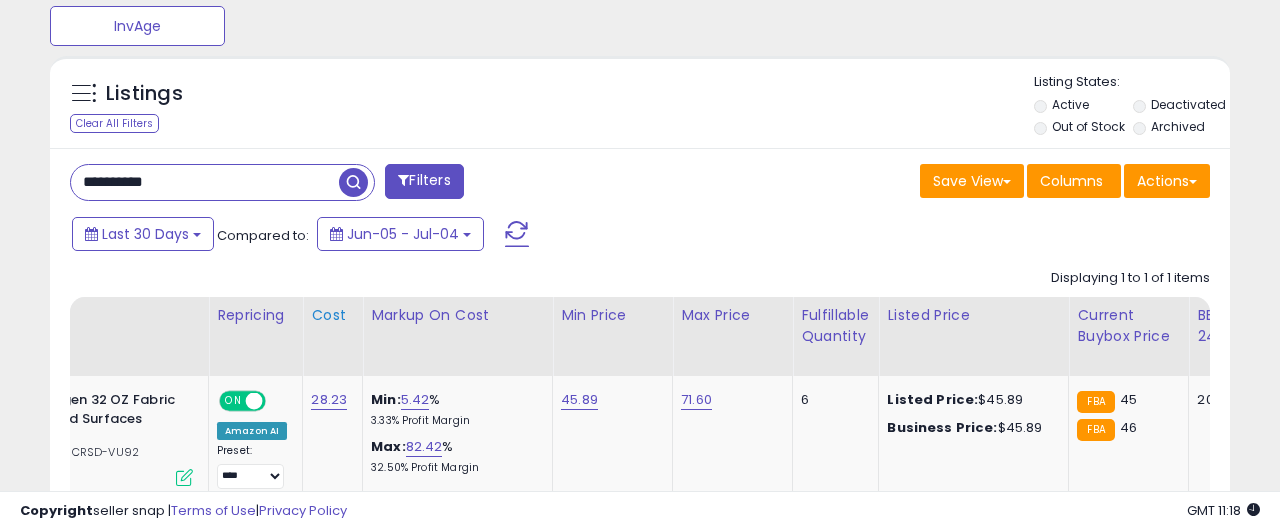 scroll, scrollTop: 827, scrollLeft: 0, axis: vertical 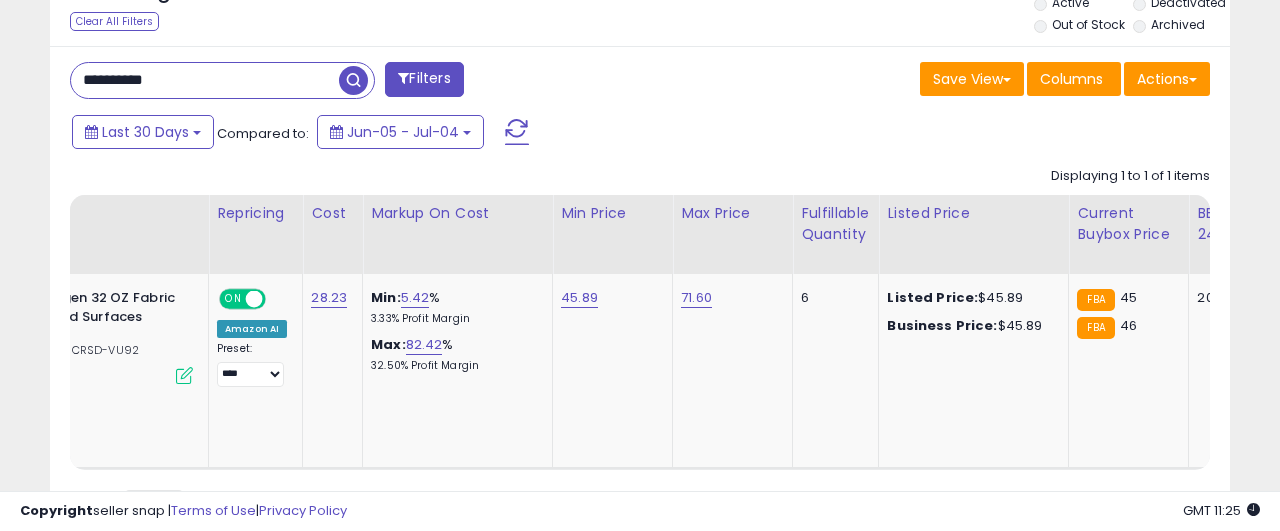 click on "**********" at bounding box center [205, 80] 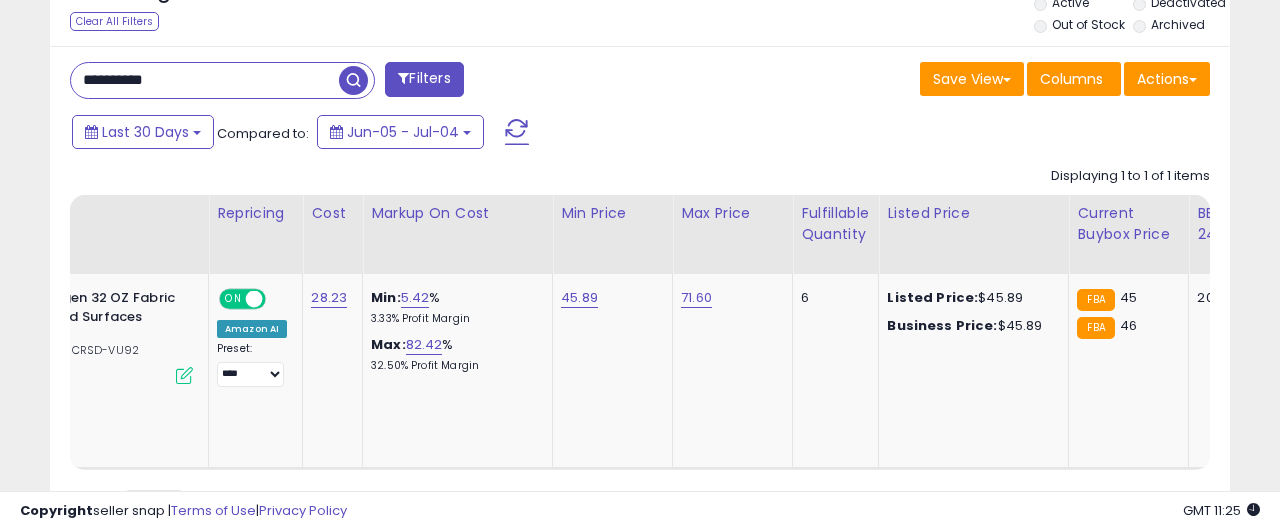 paste 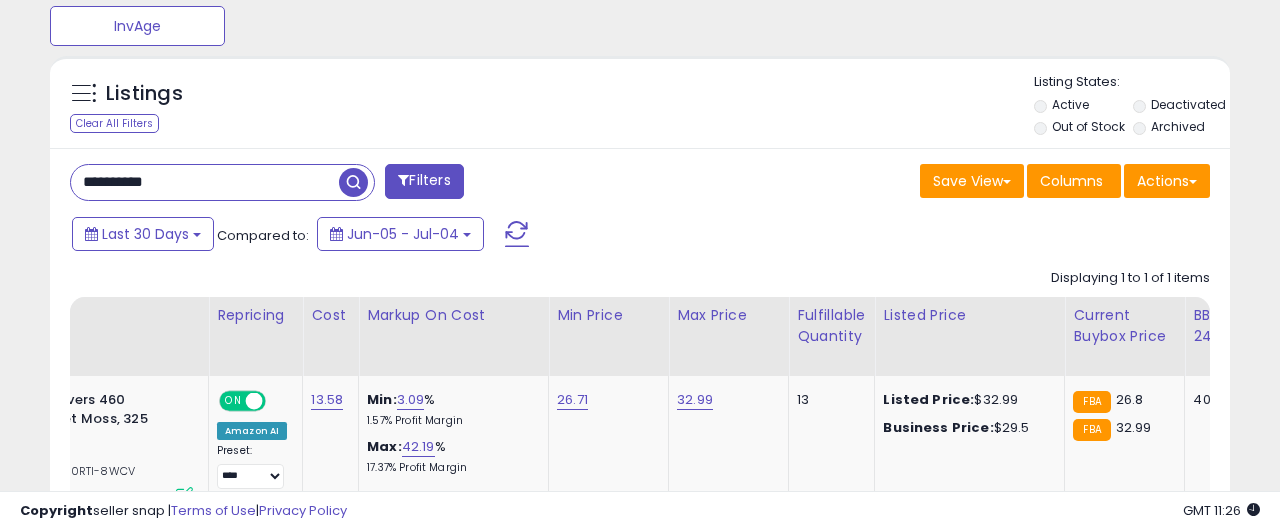 scroll, scrollTop: 999590, scrollLeft: 999317, axis: both 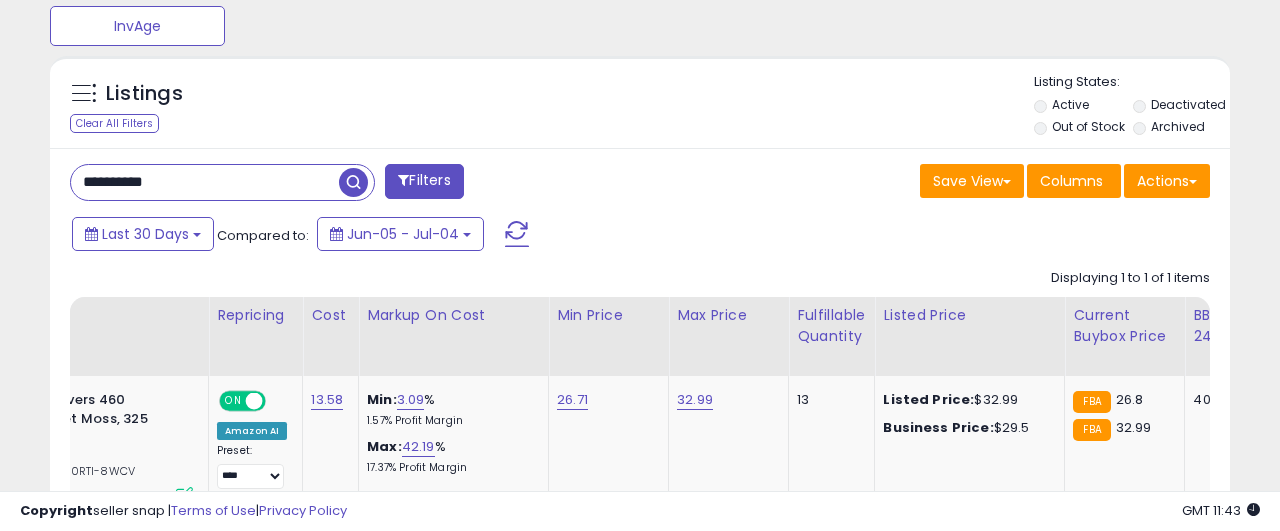 click on "**********" at bounding box center (205, 182) 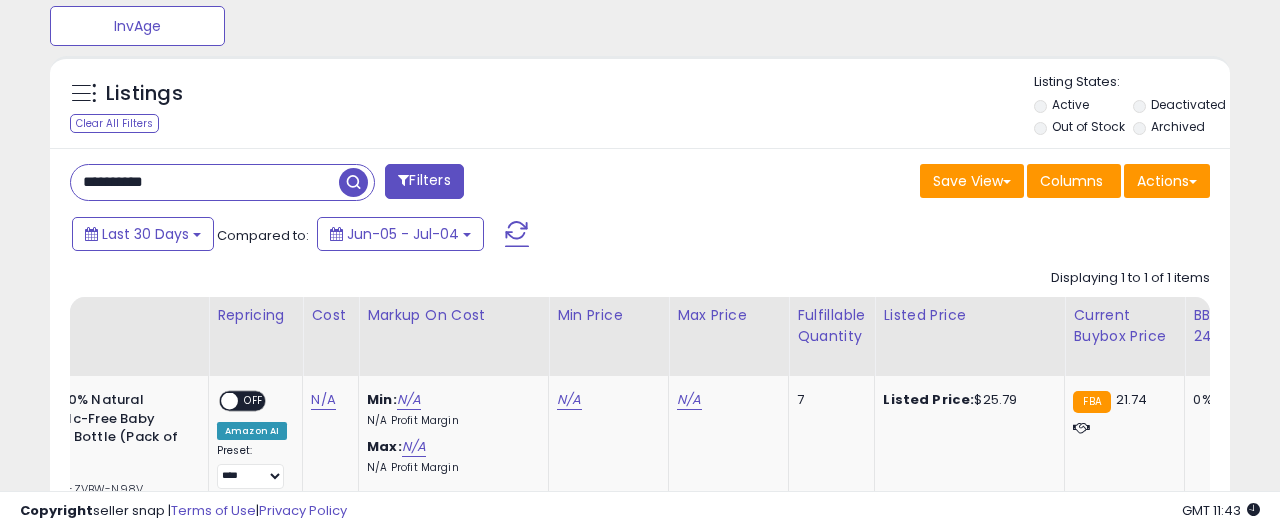 scroll, scrollTop: 999590, scrollLeft: 999317, axis: both 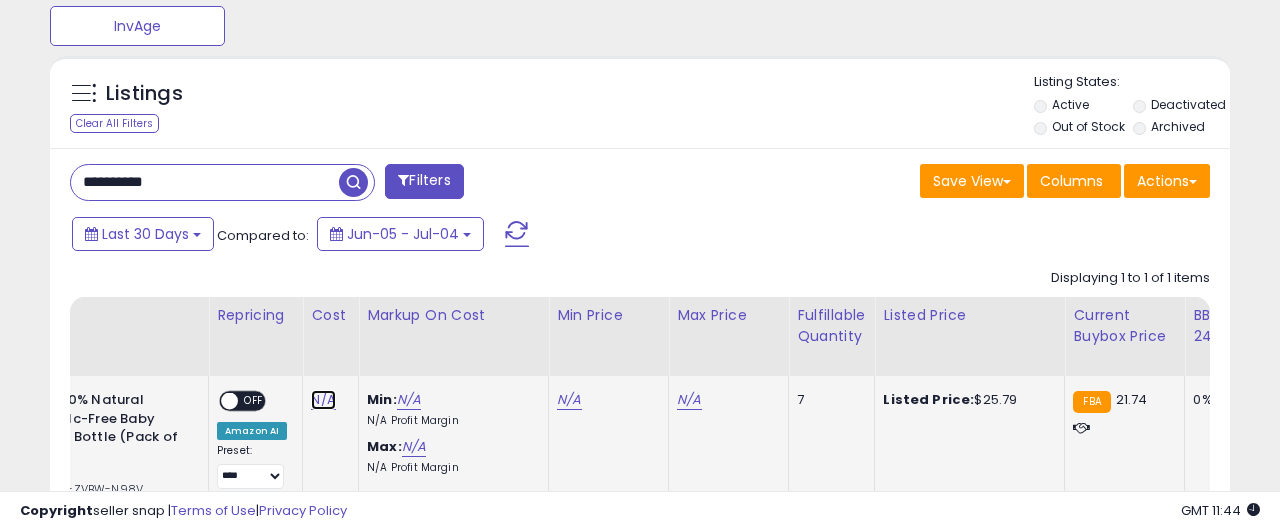 click on "N/A" at bounding box center [323, 400] 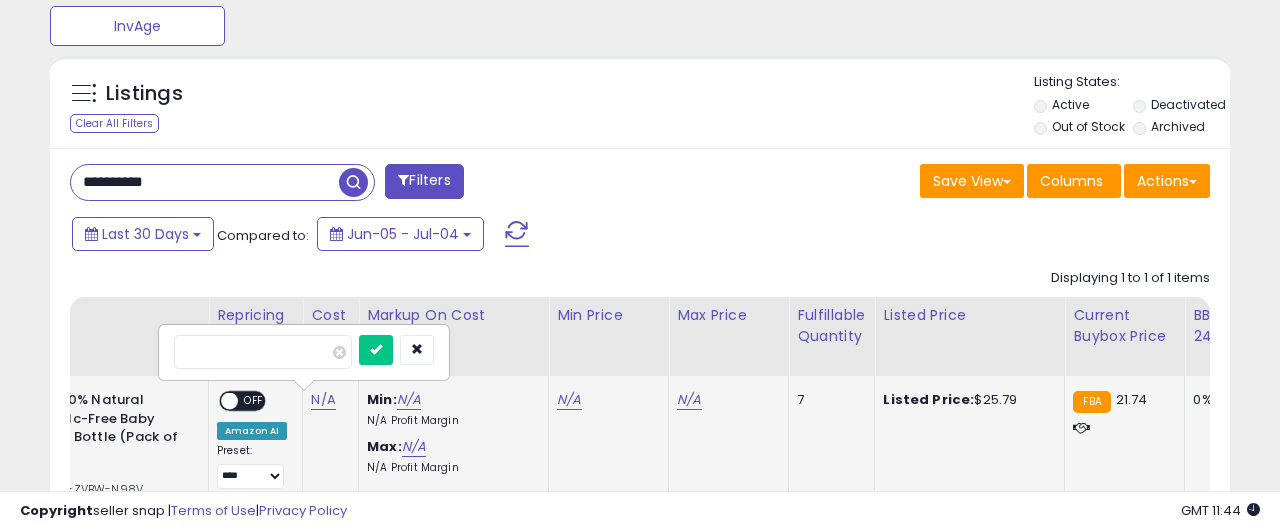 type on "*****" 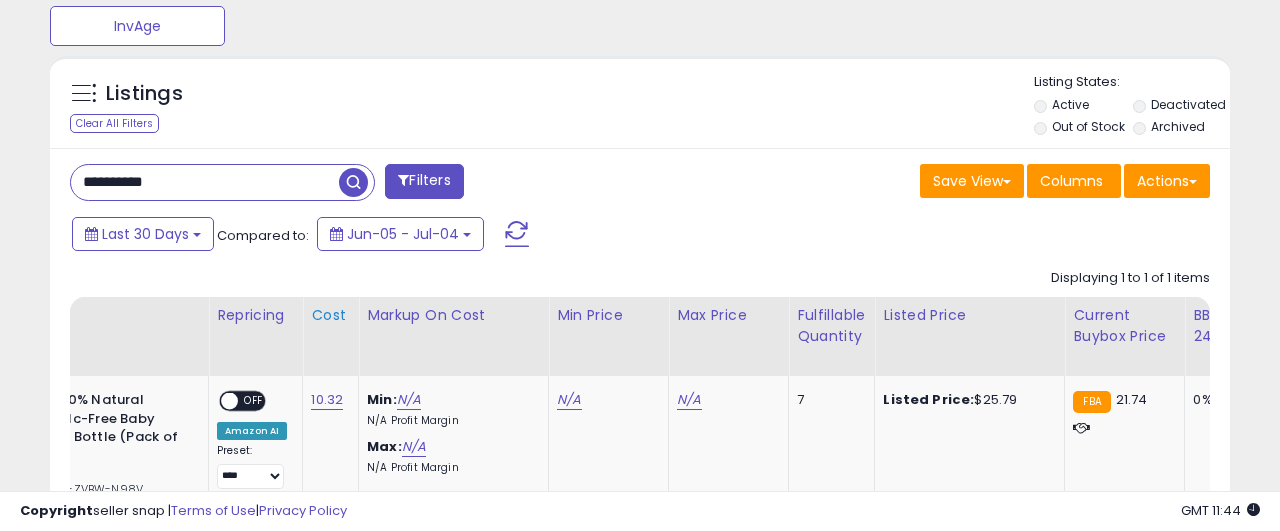 scroll, scrollTop: 827, scrollLeft: 0, axis: vertical 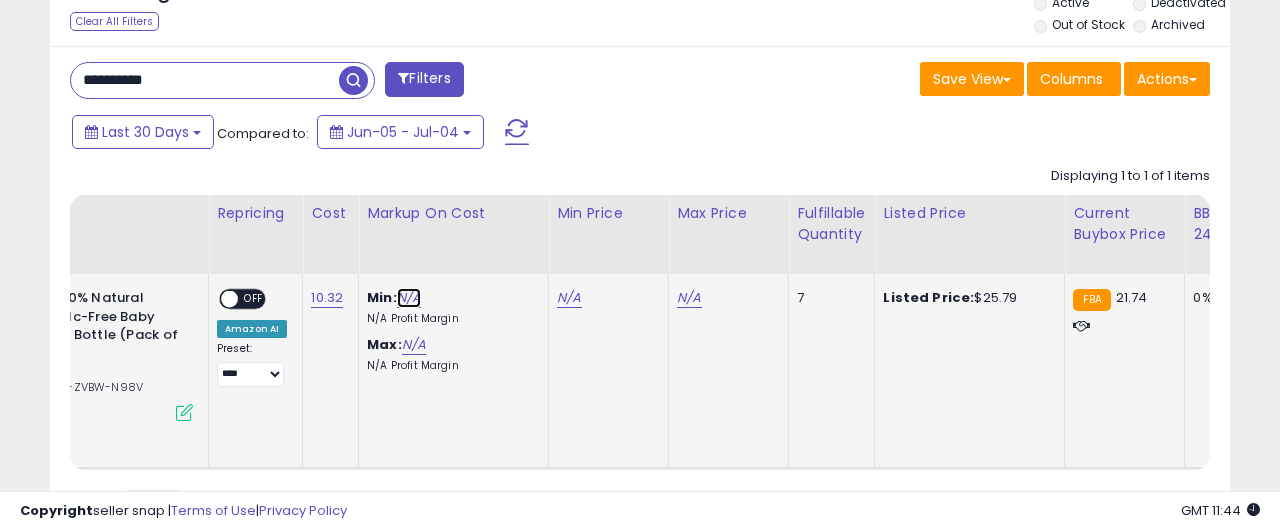 click on "N/A" at bounding box center [409, 298] 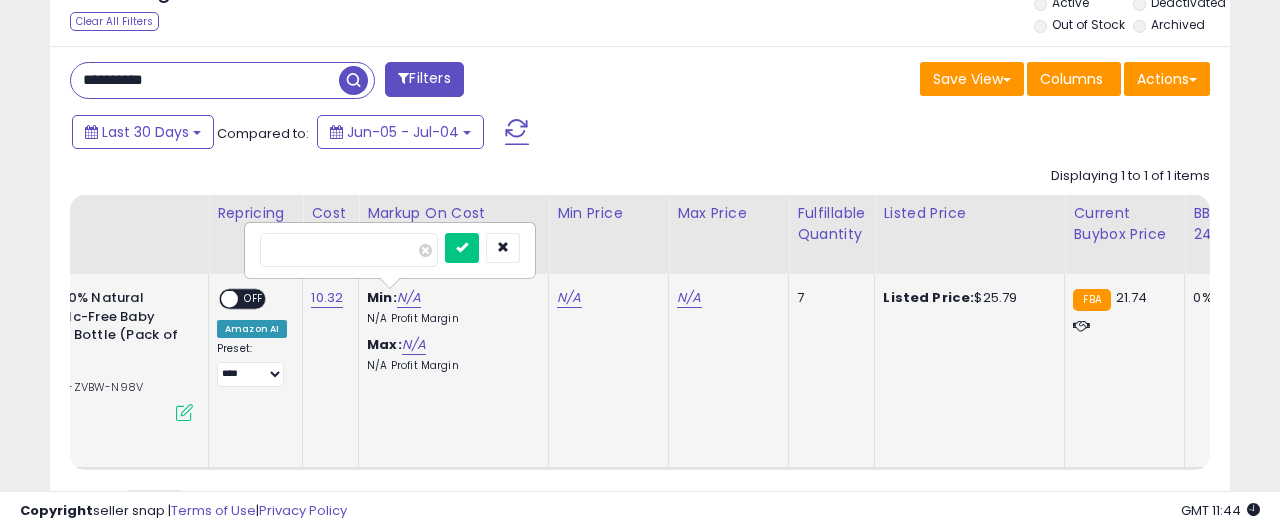 type on "**" 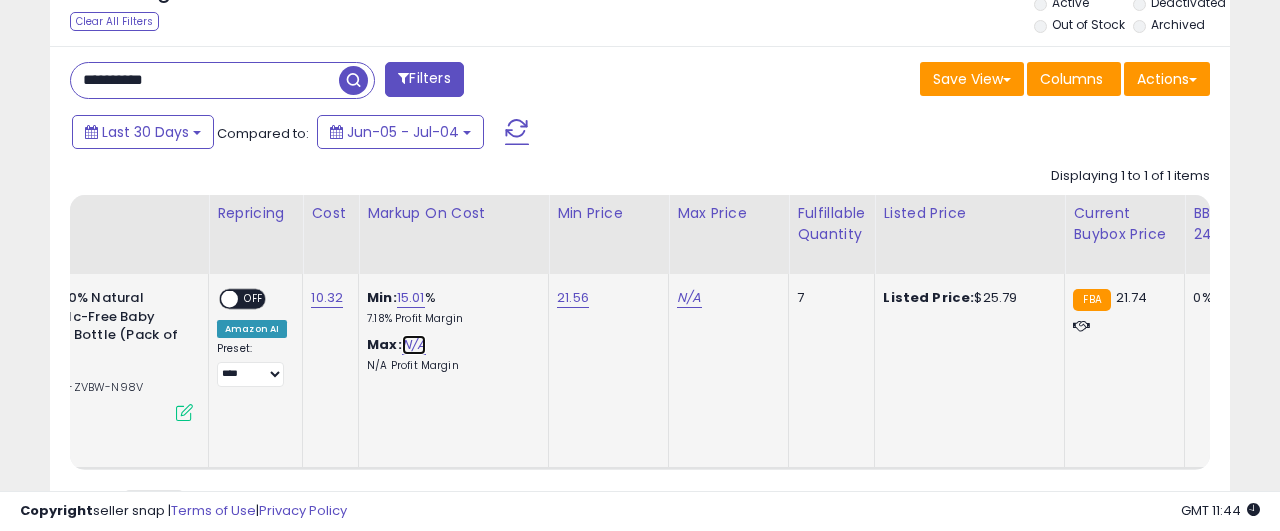 click on "N/A" at bounding box center [414, 345] 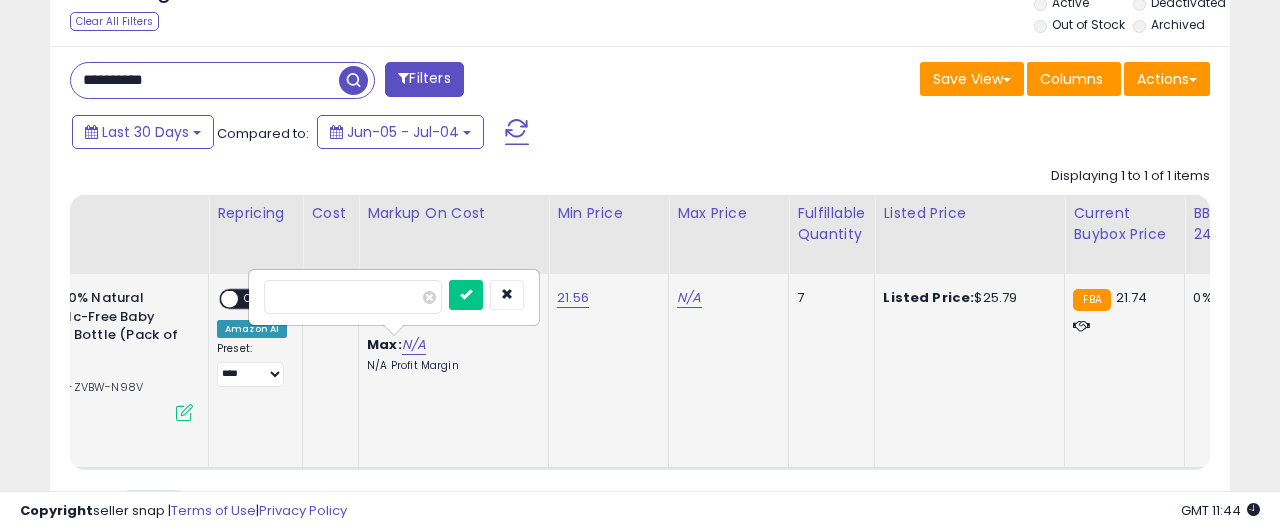 type on "**" 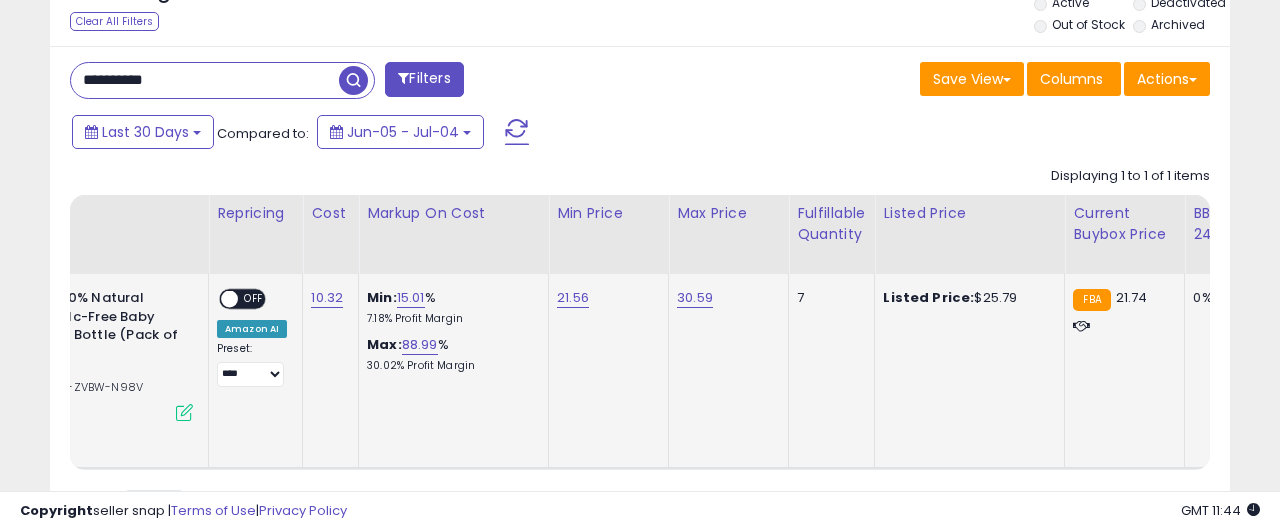 click on "ON   OFF" at bounding box center (242, 299) 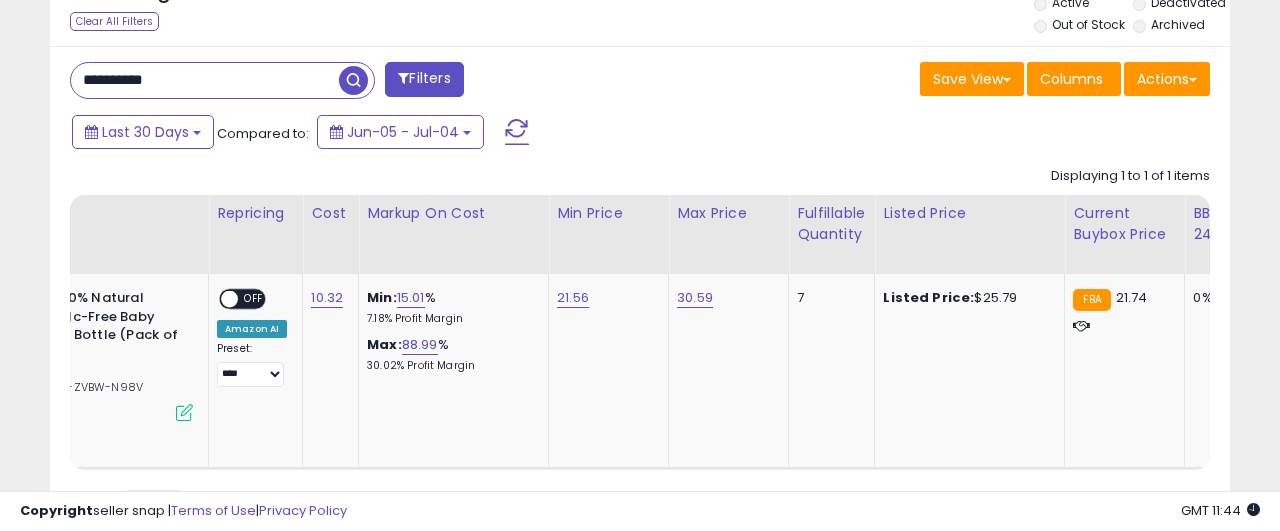 scroll, scrollTop: 920, scrollLeft: 0, axis: vertical 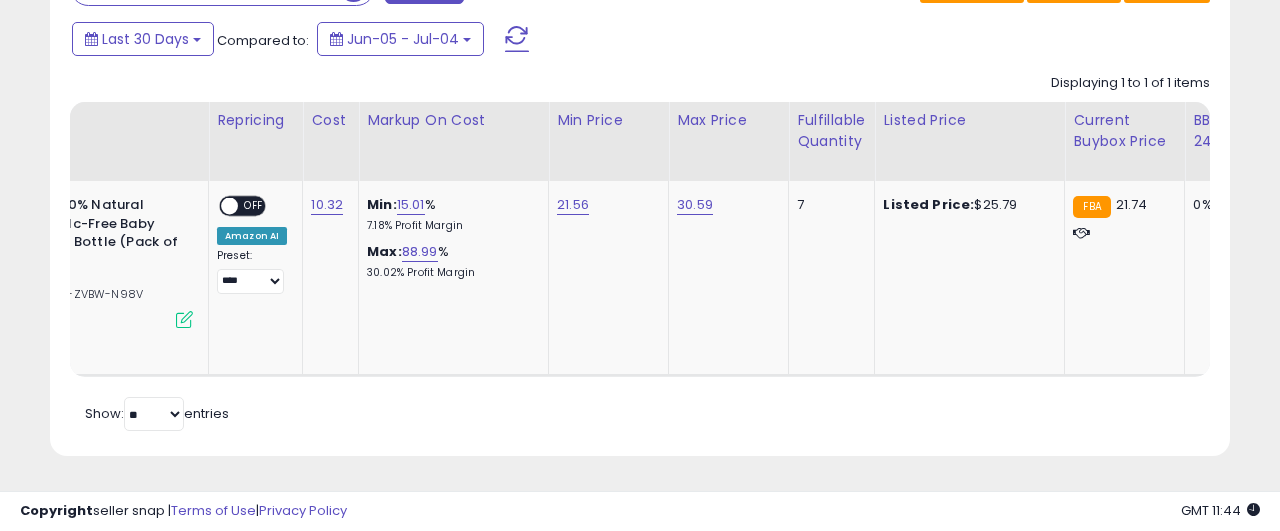 click on "OFF" at bounding box center (254, 206) 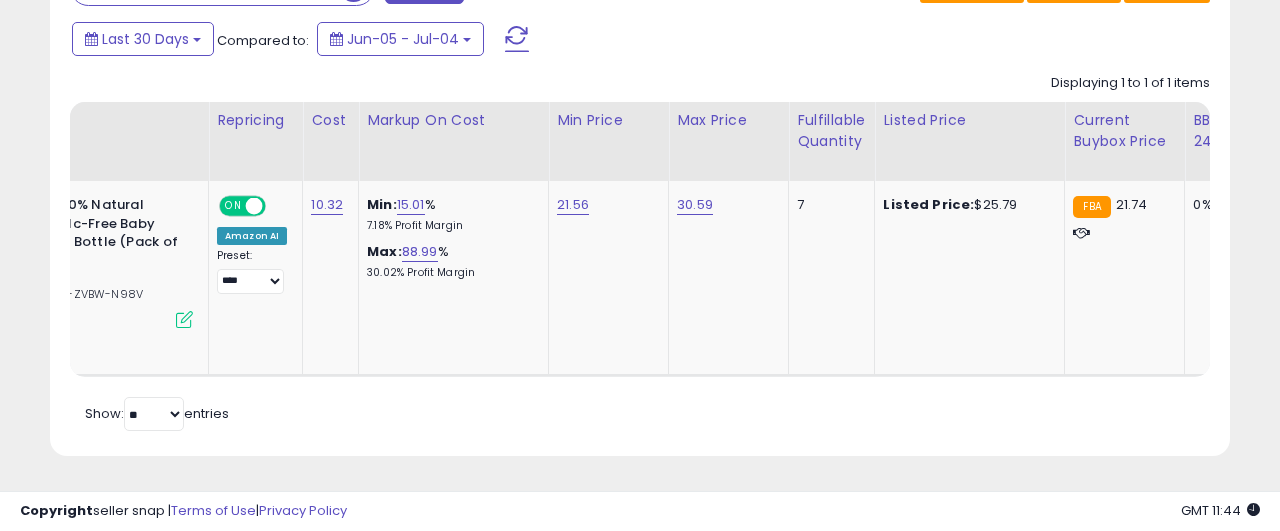 scroll, scrollTop: 0, scrollLeft: 941, axis: horizontal 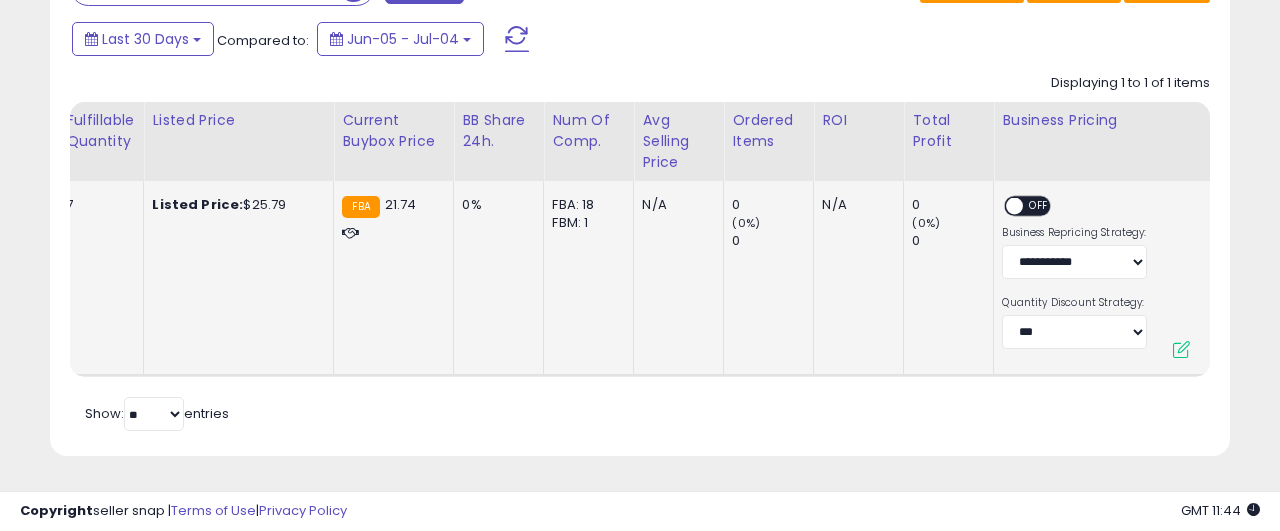 click on "OFF" at bounding box center (1040, 206) 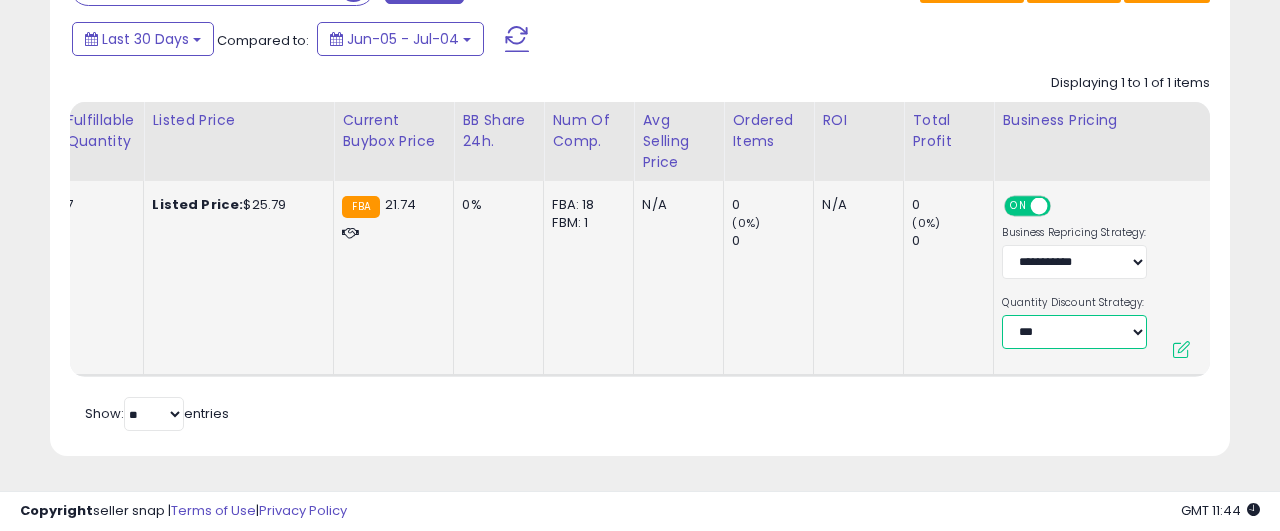 click on "**********" at bounding box center (1074, 332) 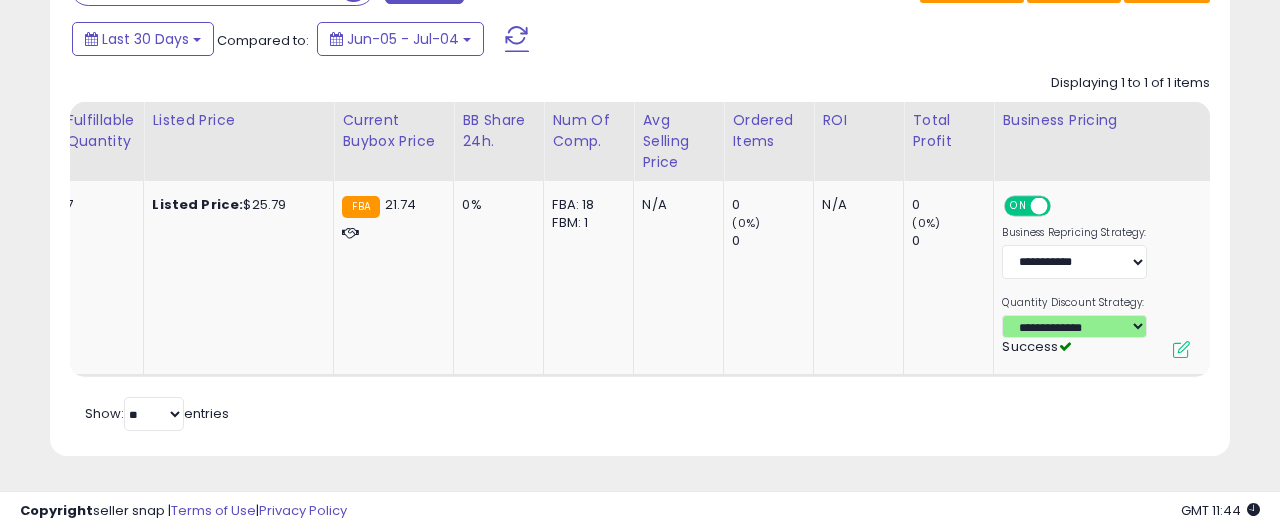 scroll, scrollTop: 0, scrollLeft: 624, axis: horizontal 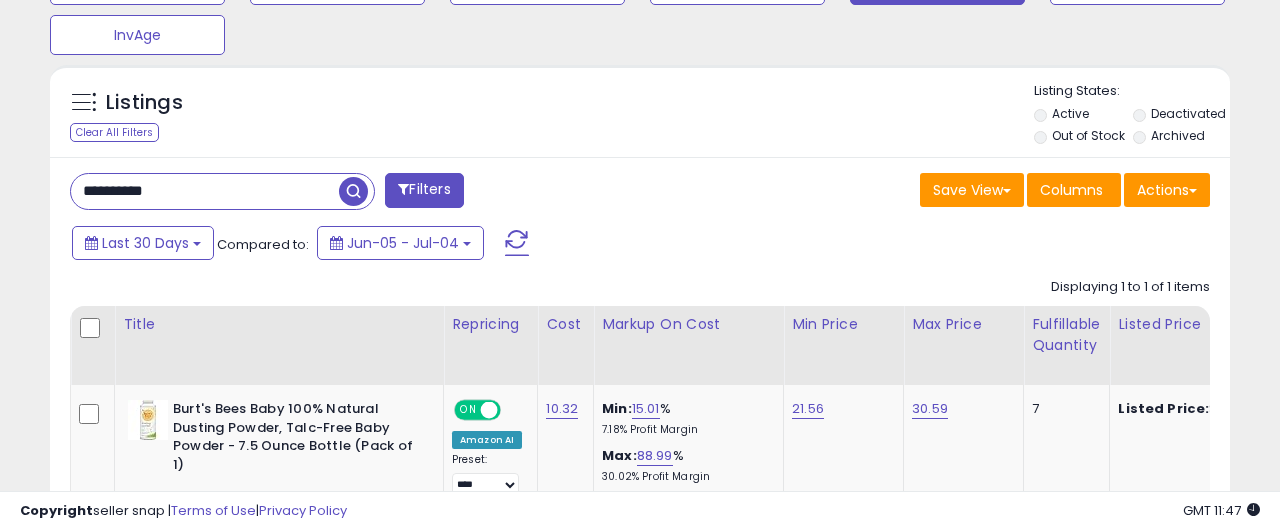 click on "**********" at bounding box center (205, 191) 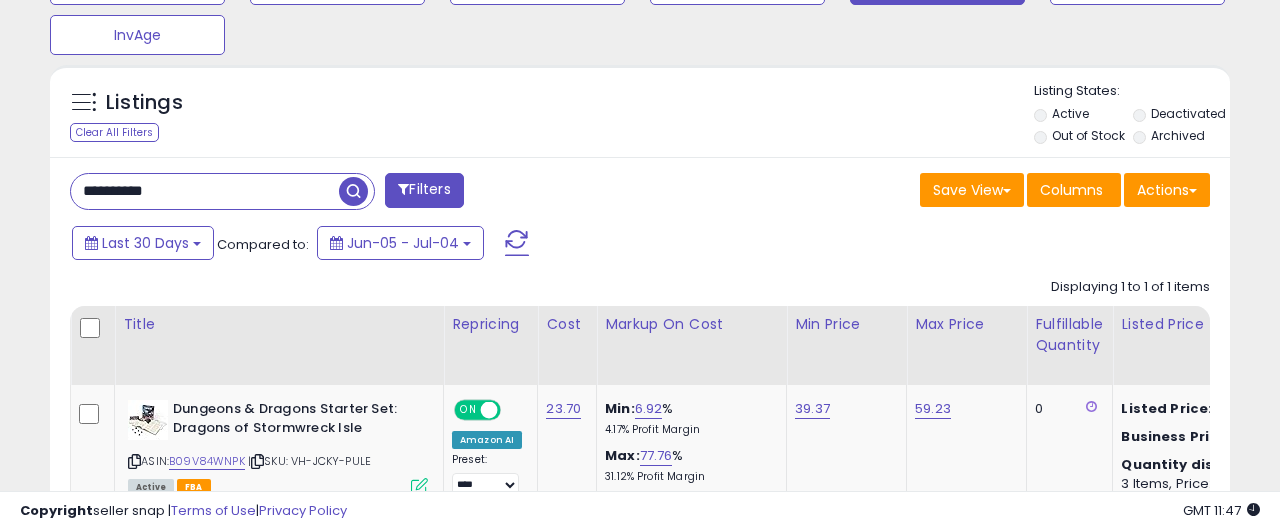scroll, scrollTop: 999590, scrollLeft: 999317, axis: both 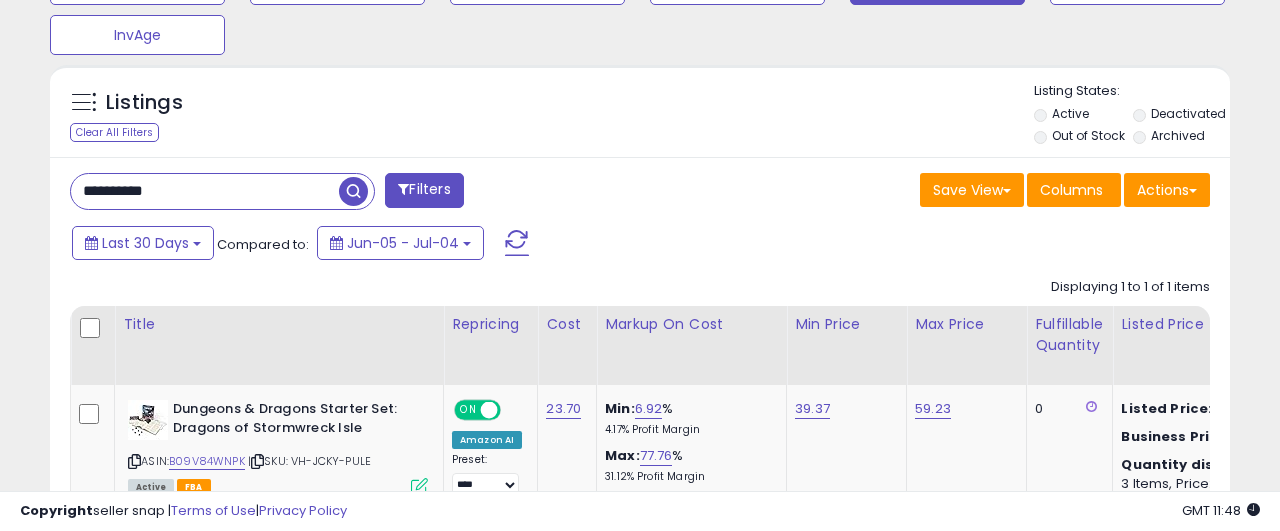 click on "**********" at bounding box center (205, 191) 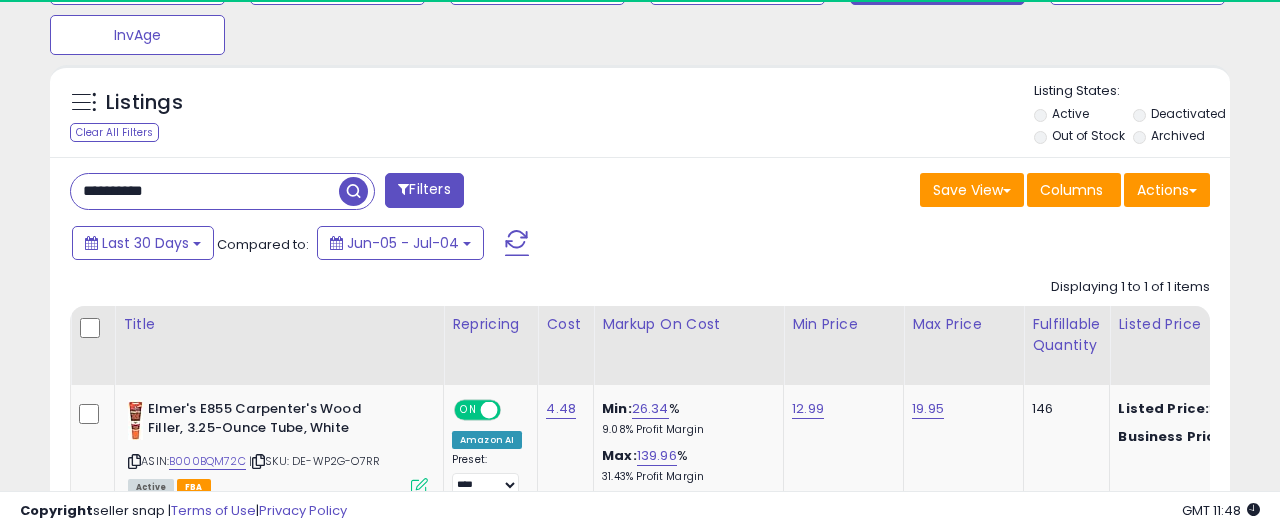 scroll, scrollTop: 999590, scrollLeft: 999317, axis: both 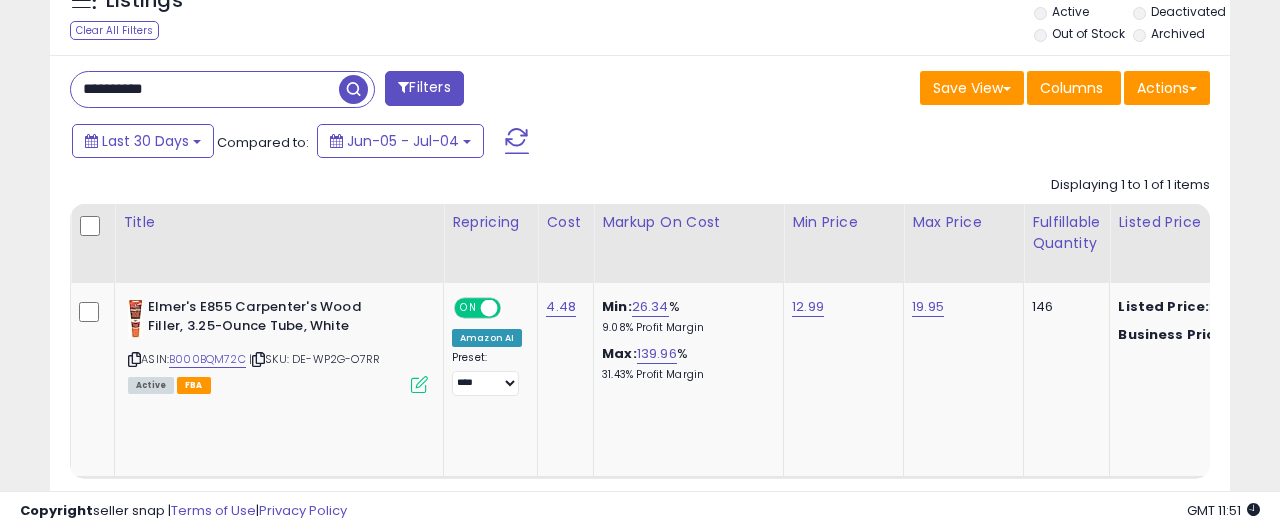 click on "**********" at bounding box center (205, 89) 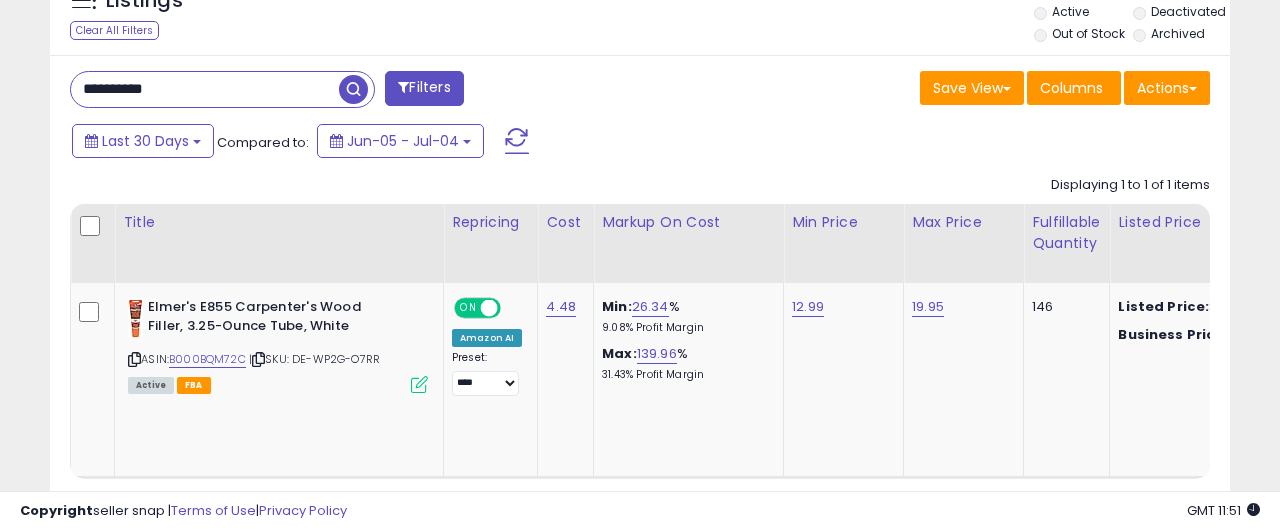 paste 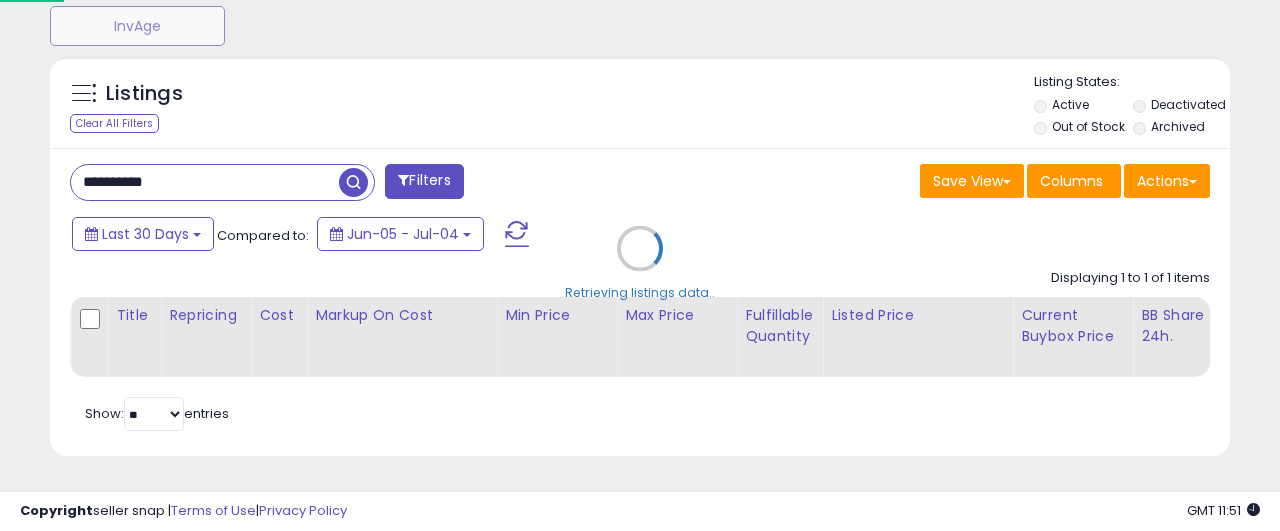 scroll, scrollTop: 725, scrollLeft: 0, axis: vertical 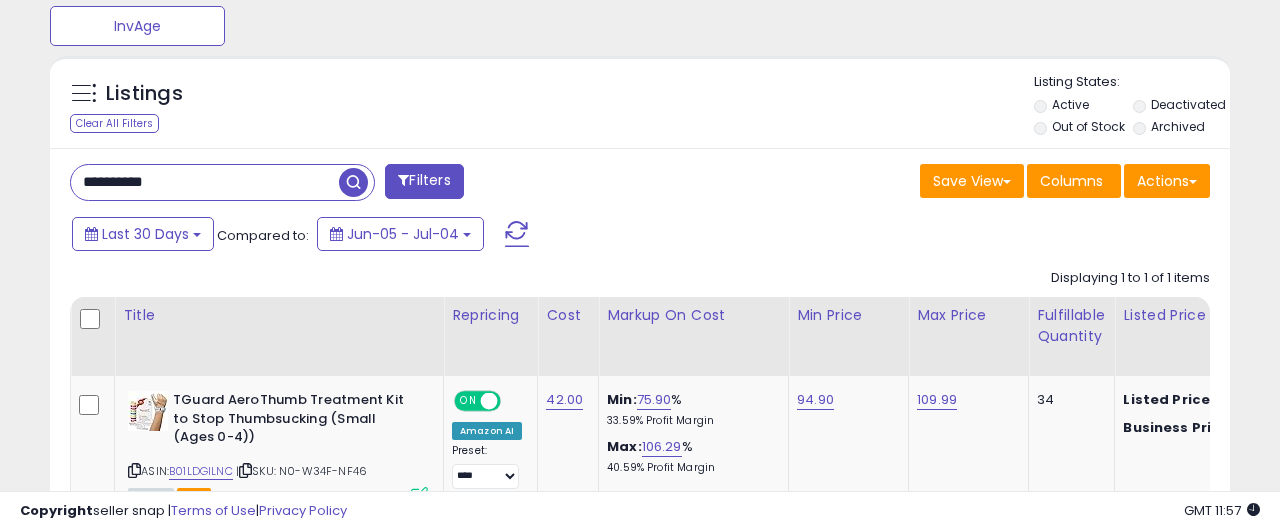 click on "**********" at bounding box center [205, 182] 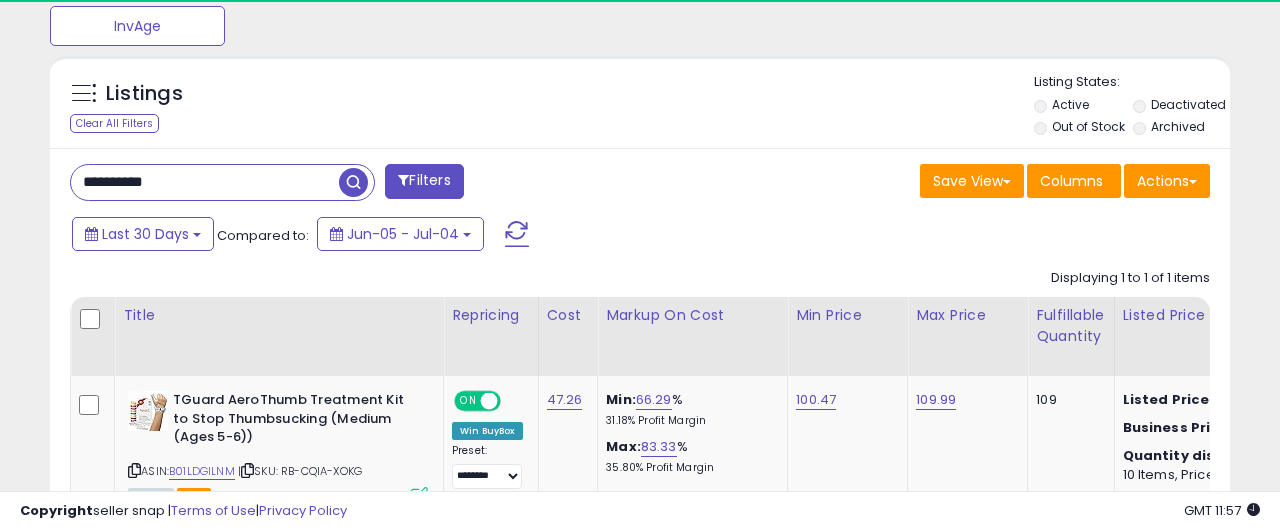 scroll, scrollTop: 999590, scrollLeft: 999317, axis: both 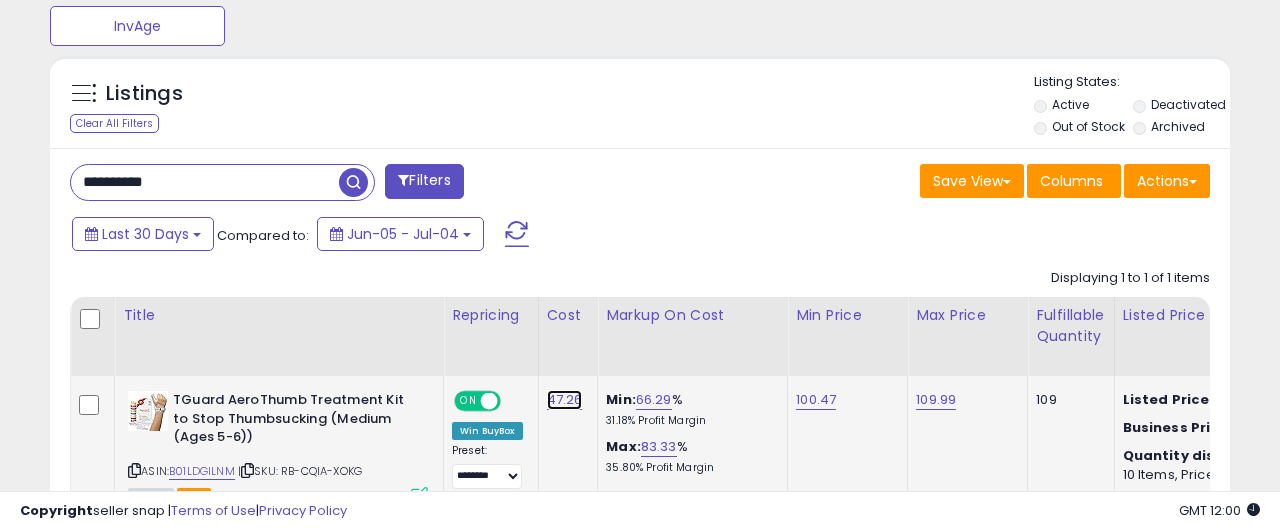 click on "47.26" at bounding box center (565, 400) 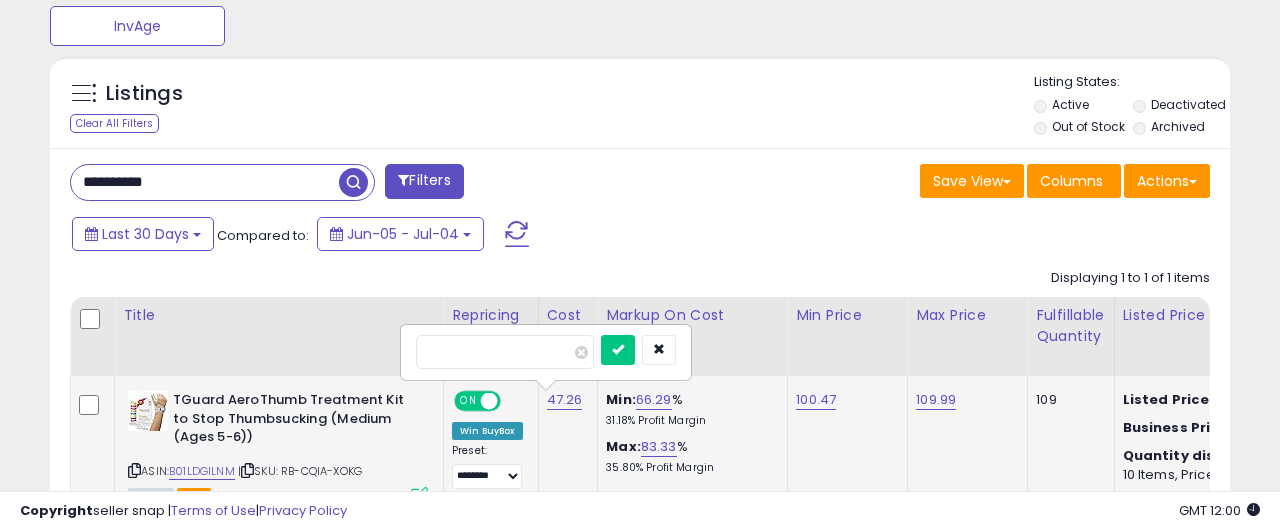 type on "*****" 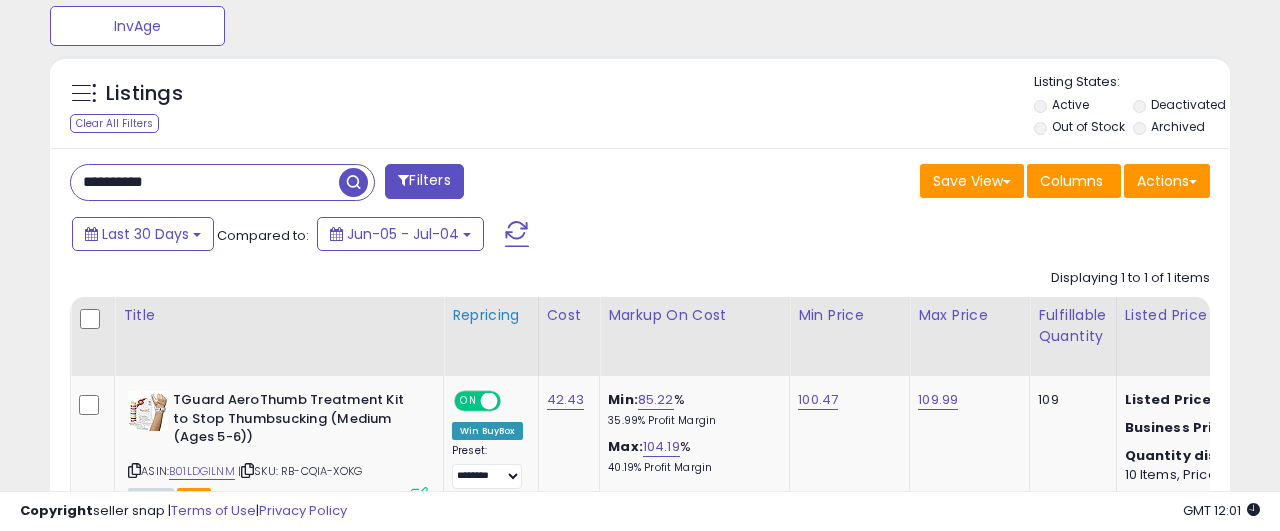 scroll, scrollTop: 827, scrollLeft: 0, axis: vertical 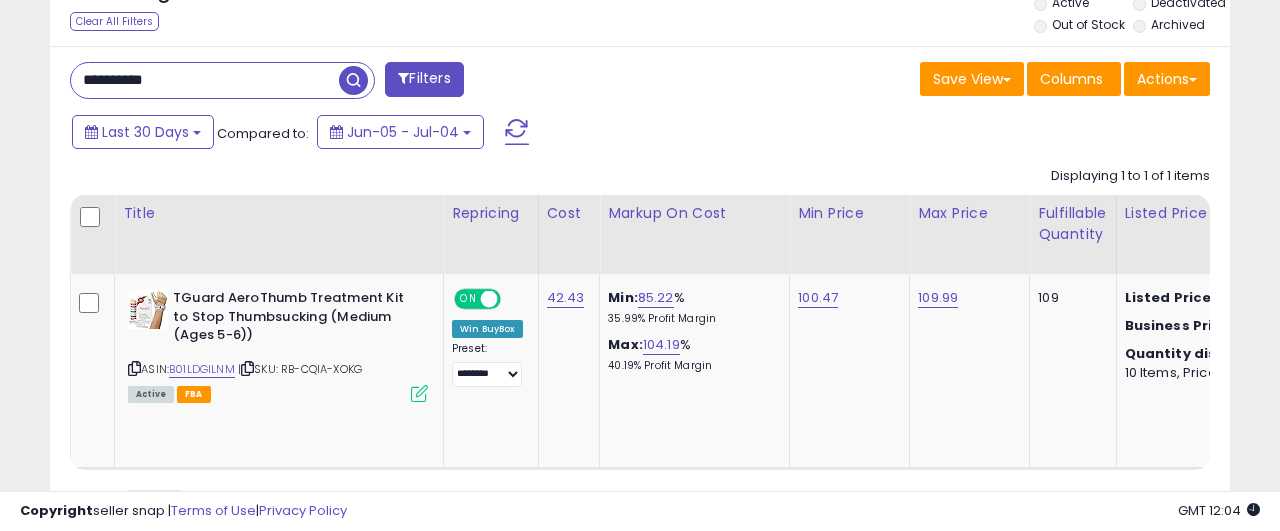 click on "**********" at bounding box center (205, 80) 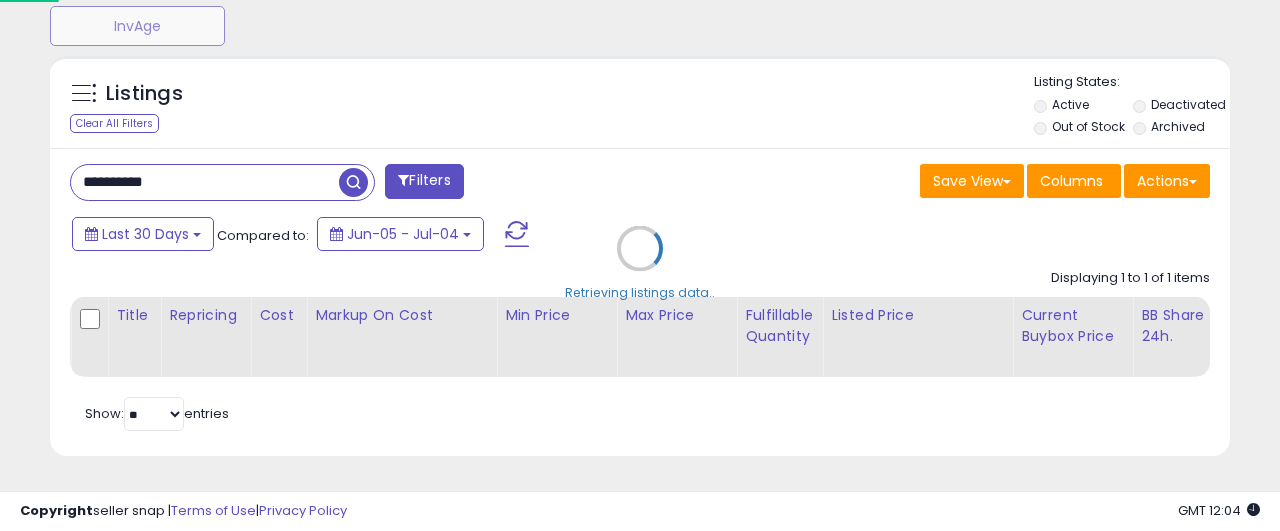 scroll, scrollTop: 725, scrollLeft: 0, axis: vertical 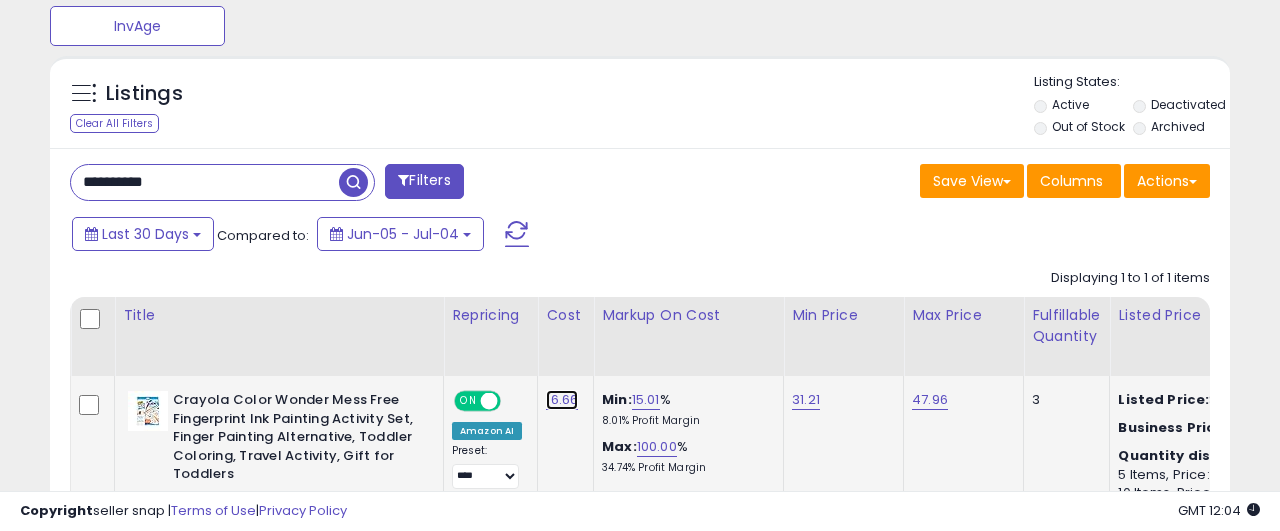 click on "16.66" at bounding box center (562, 400) 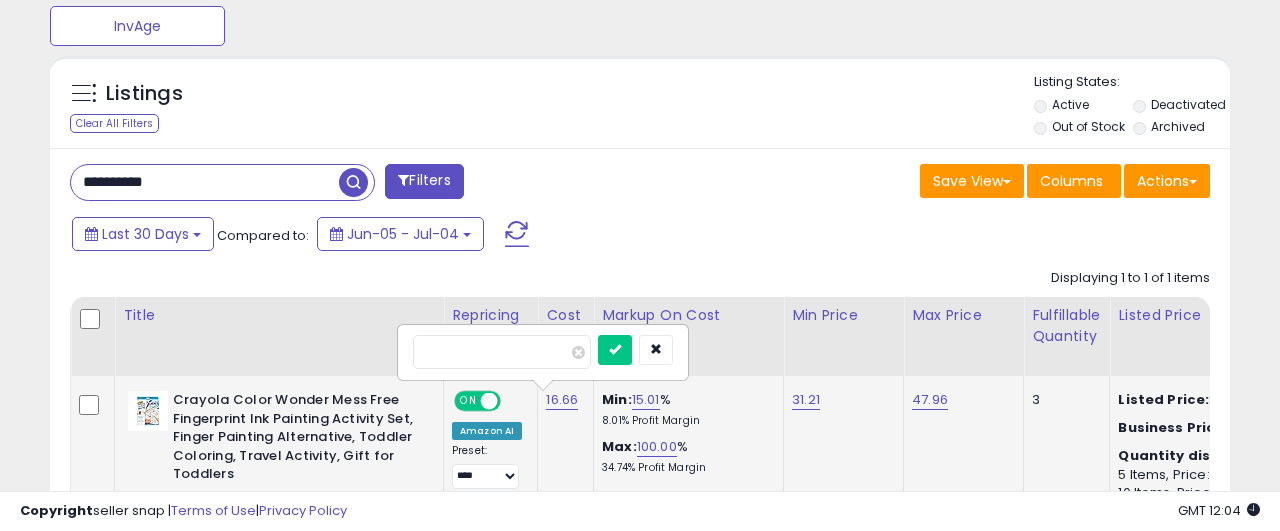 type on "*****" 